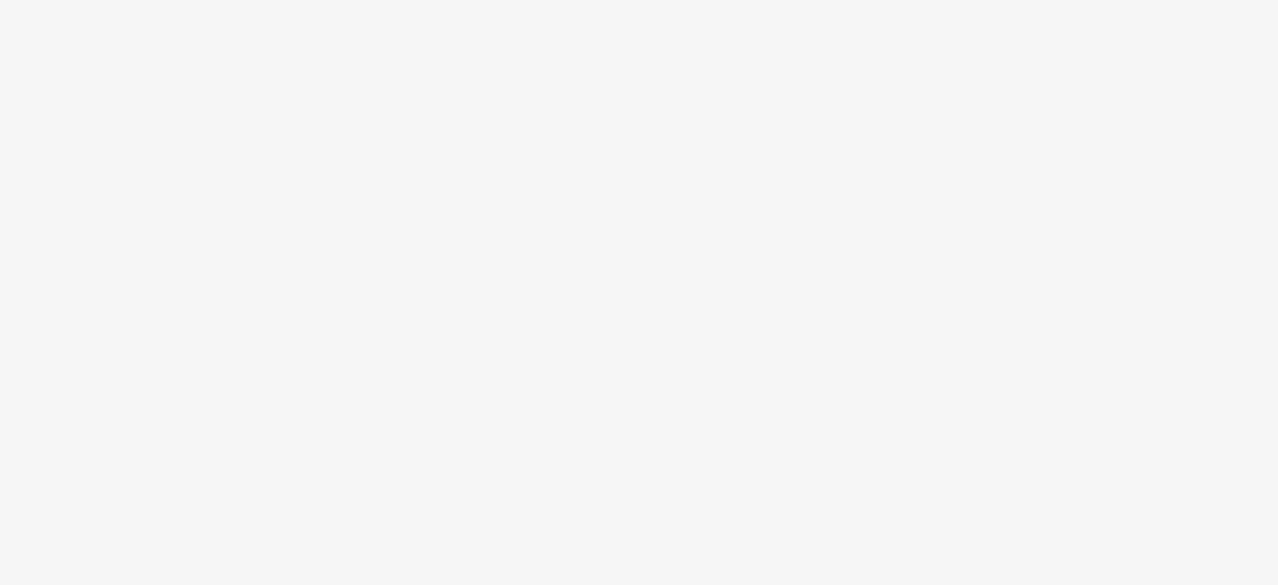 scroll, scrollTop: 0, scrollLeft: 0, axis: both 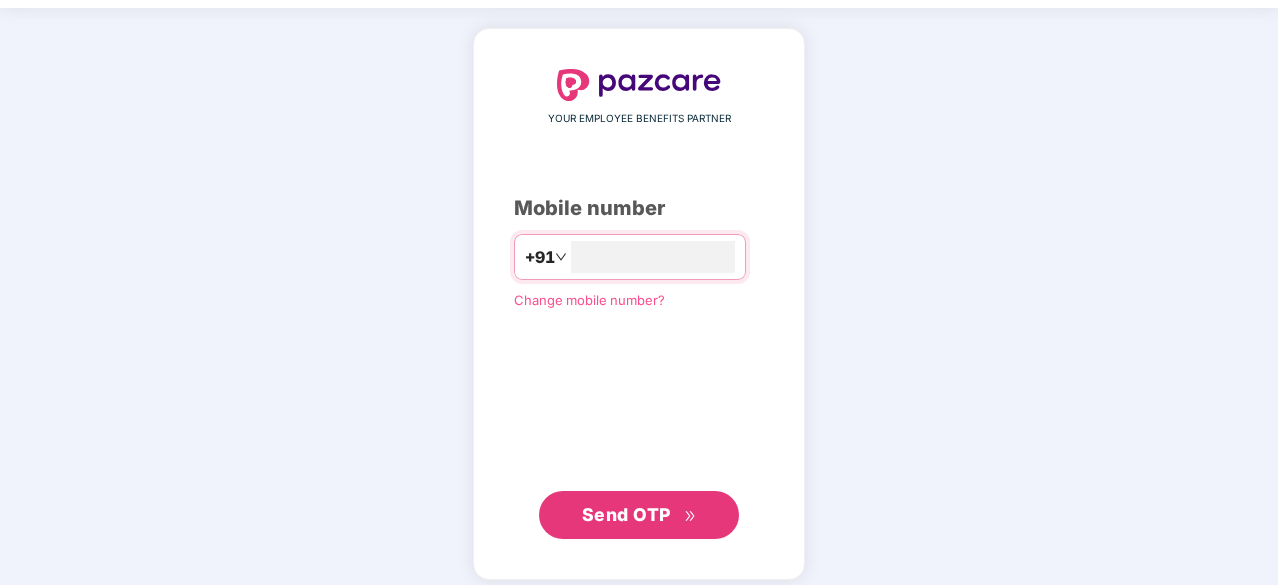 type on "**********" 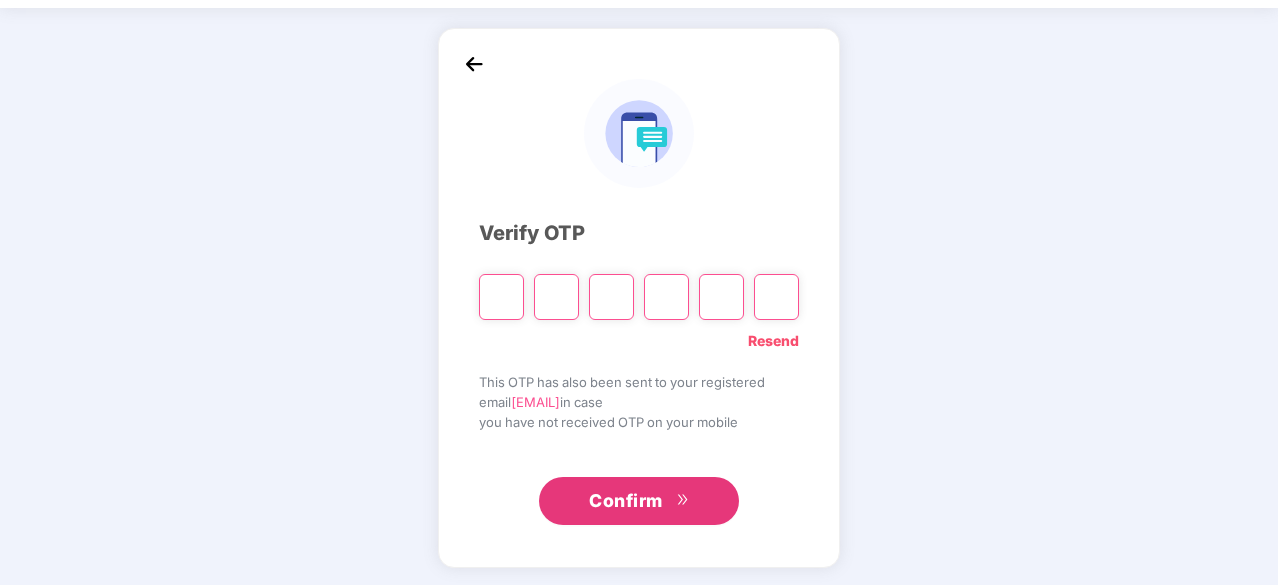 type on "*" 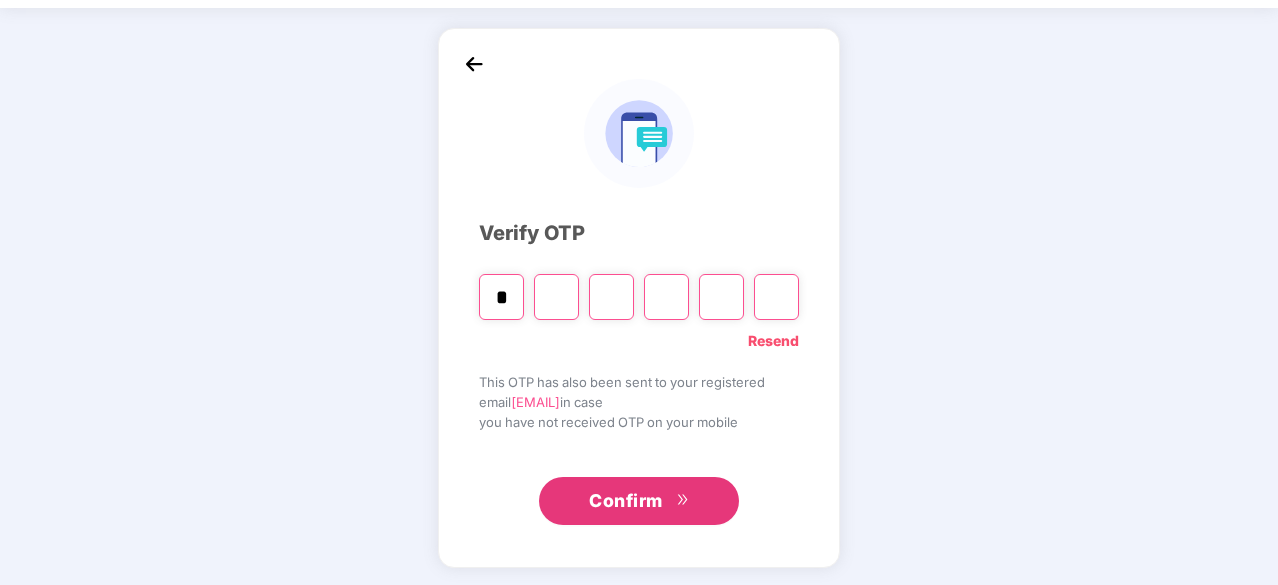type on "*" 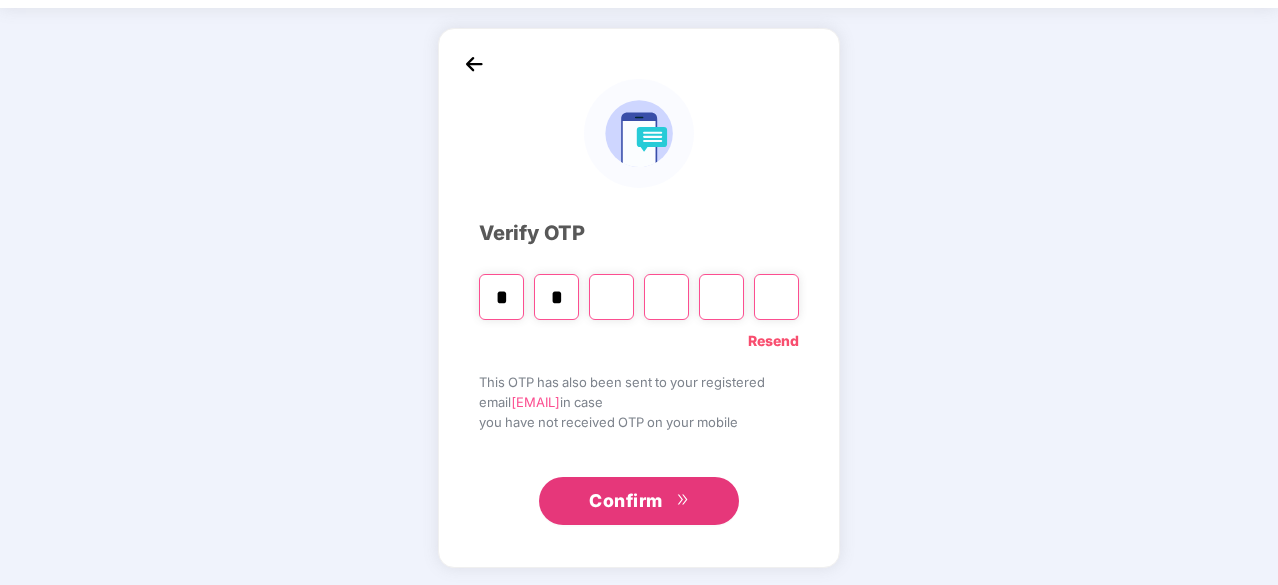type on "*" 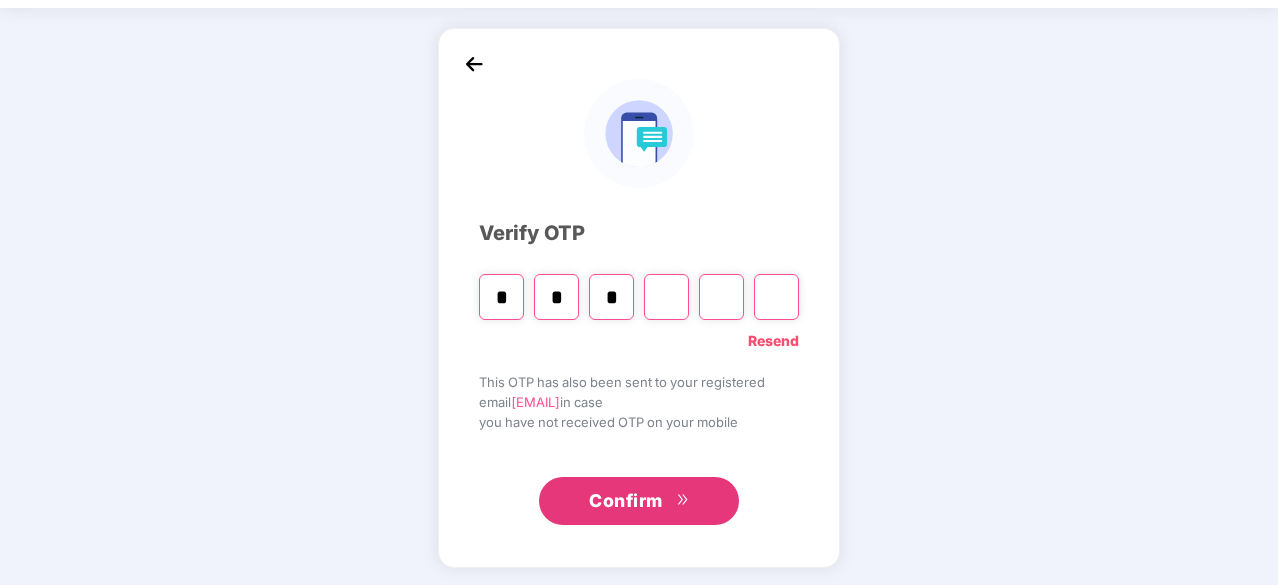 type on "*" 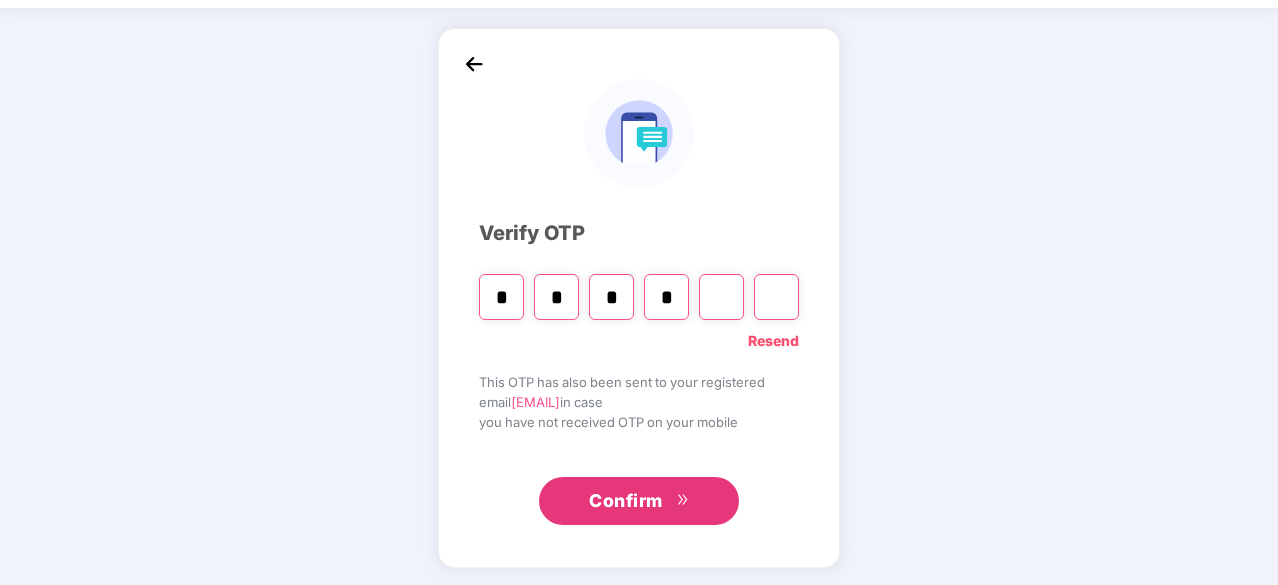 type on "*" 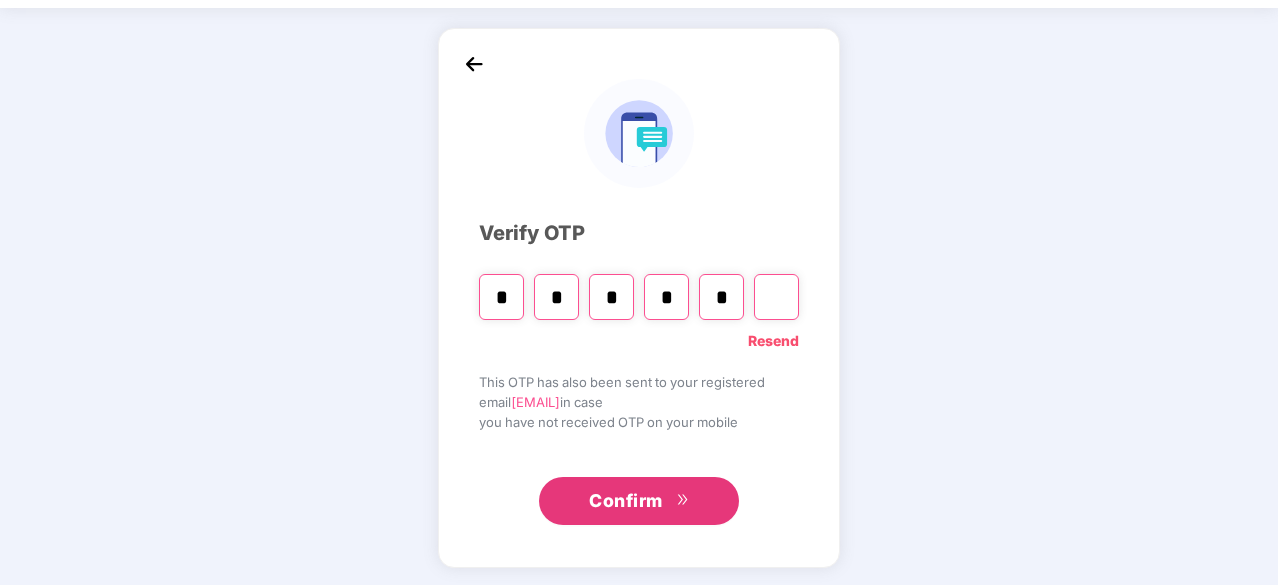 type on "*" 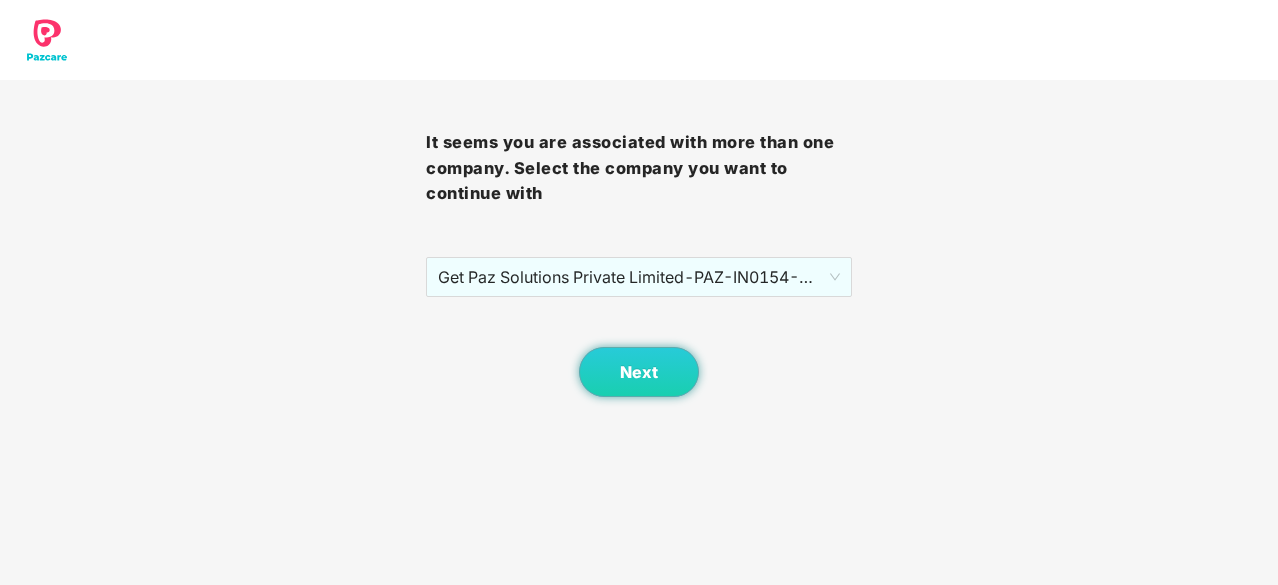 scroll, scrollTop: 0, scrollLeft: 0, axis: both 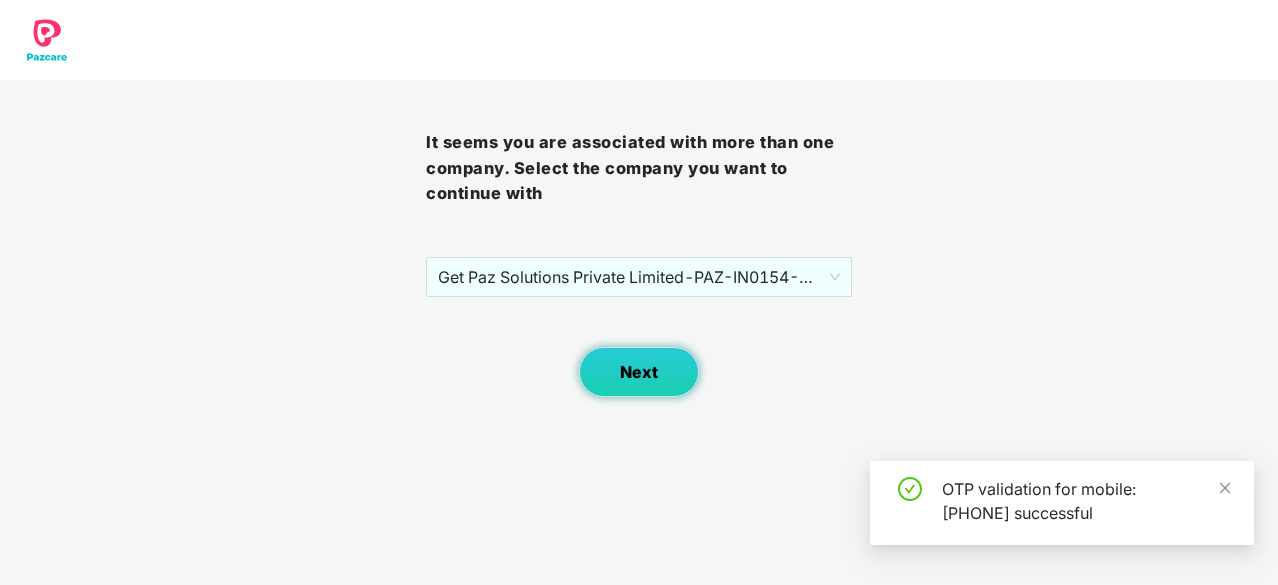 click on "Next" at bounding box center [639, 372] 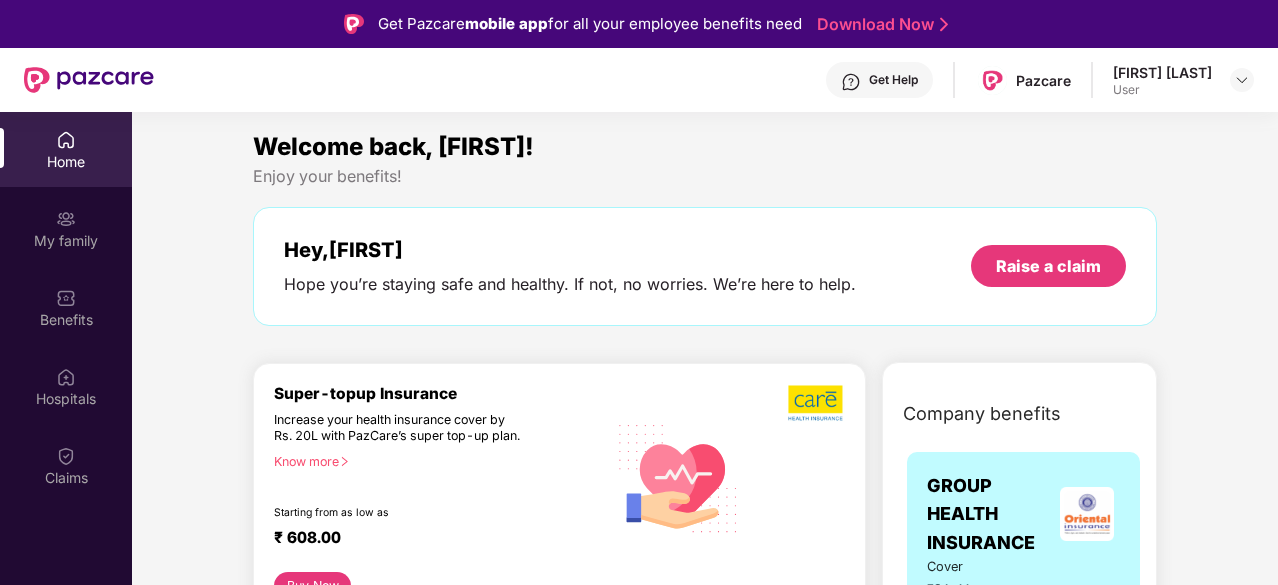 click on "User" at bounding box center (1162, 90) 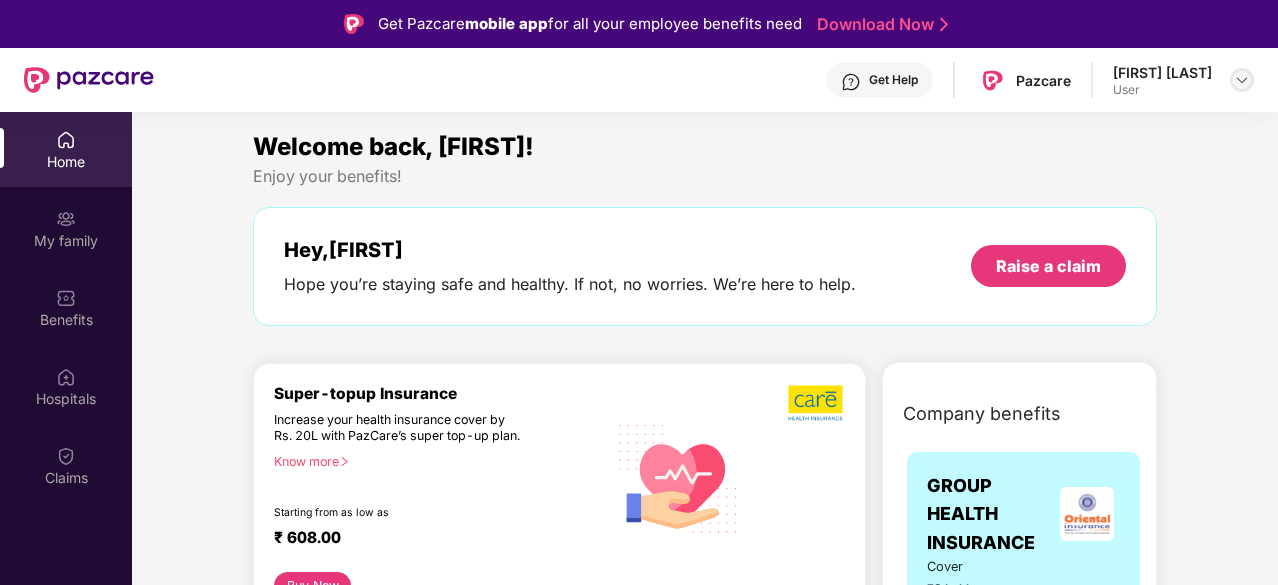 click at bounding box center [1242, 80] 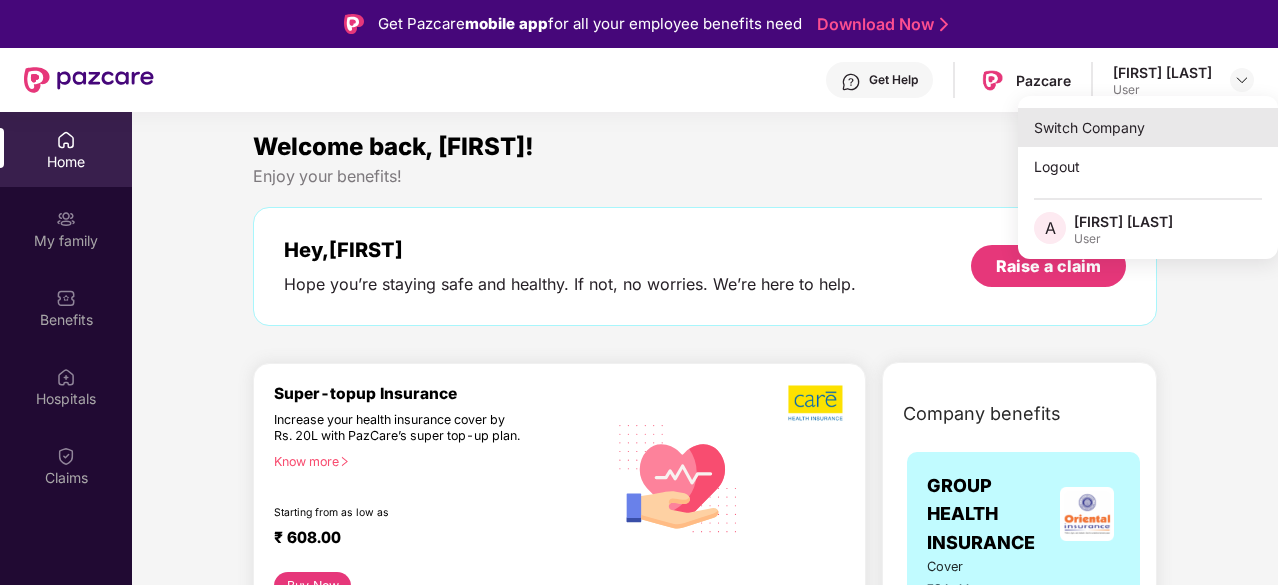 click on "Switch Company" at bounding box center (1148, 127) 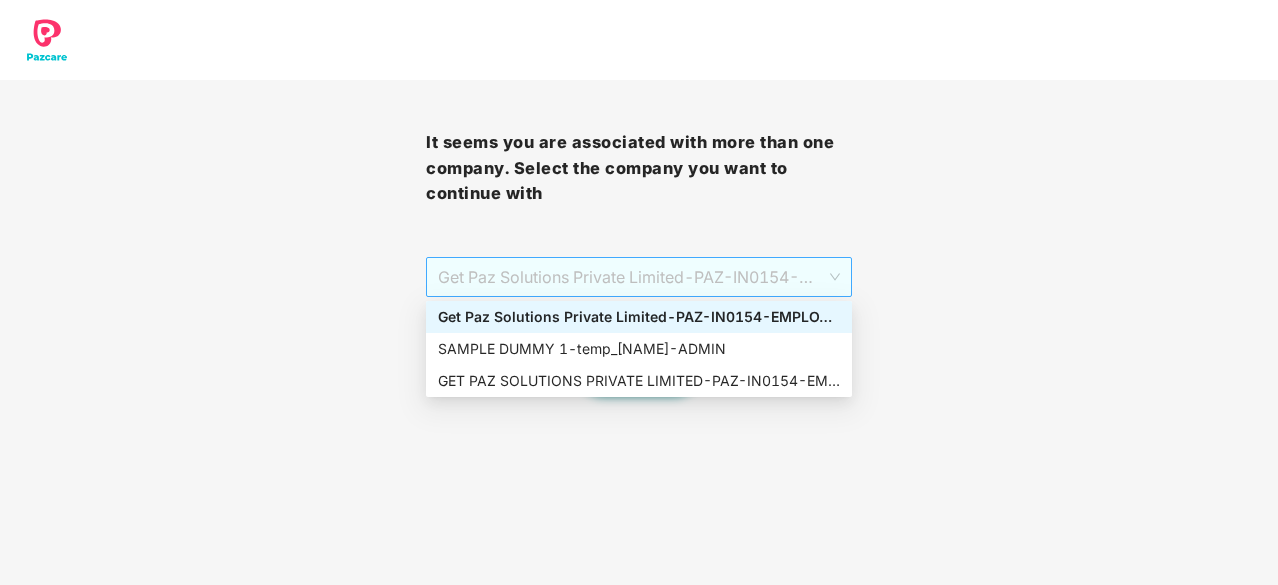 click on "Get Paz Solutions Private Limited  -  PAZ-IN0154  -  EMPLOYEE" at bounding box center [639, 277] 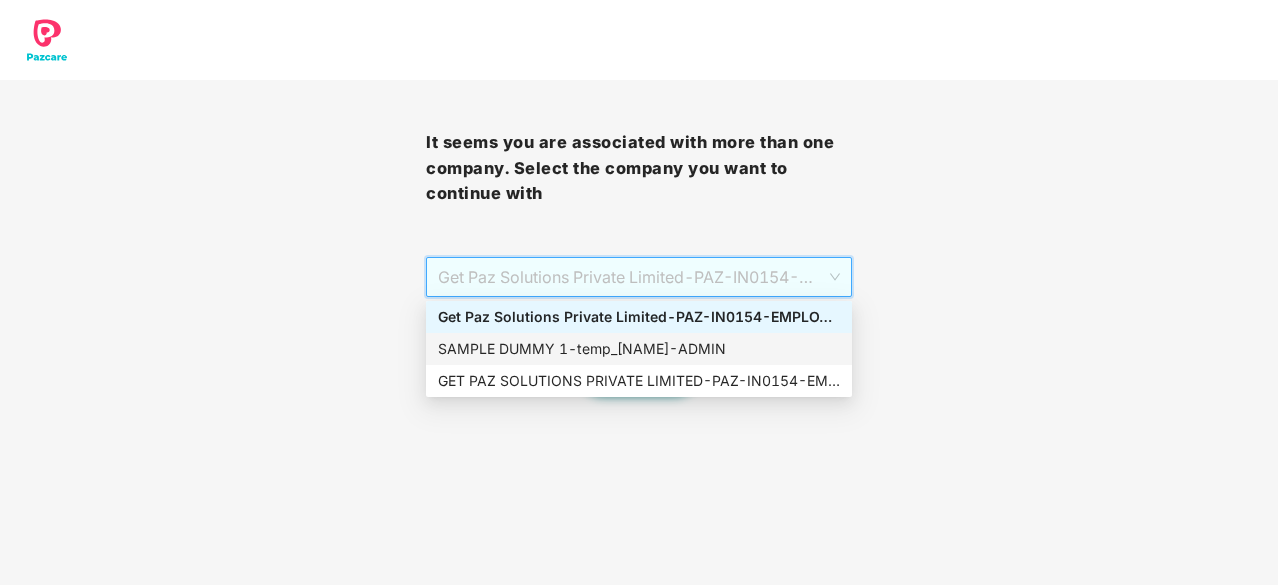 click on "SAMPLE DUMMY 1  -  temp_[NAME]  -  ADMIN" at bounding box center (639, 349) 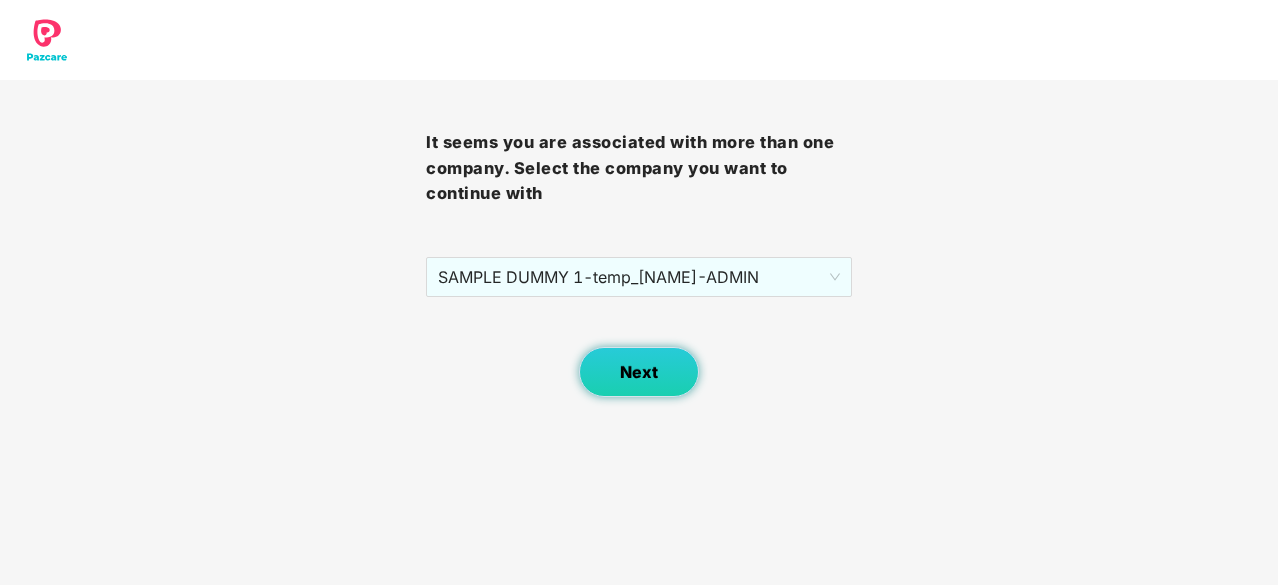 click on "Next" at bounding box center [639, 372] 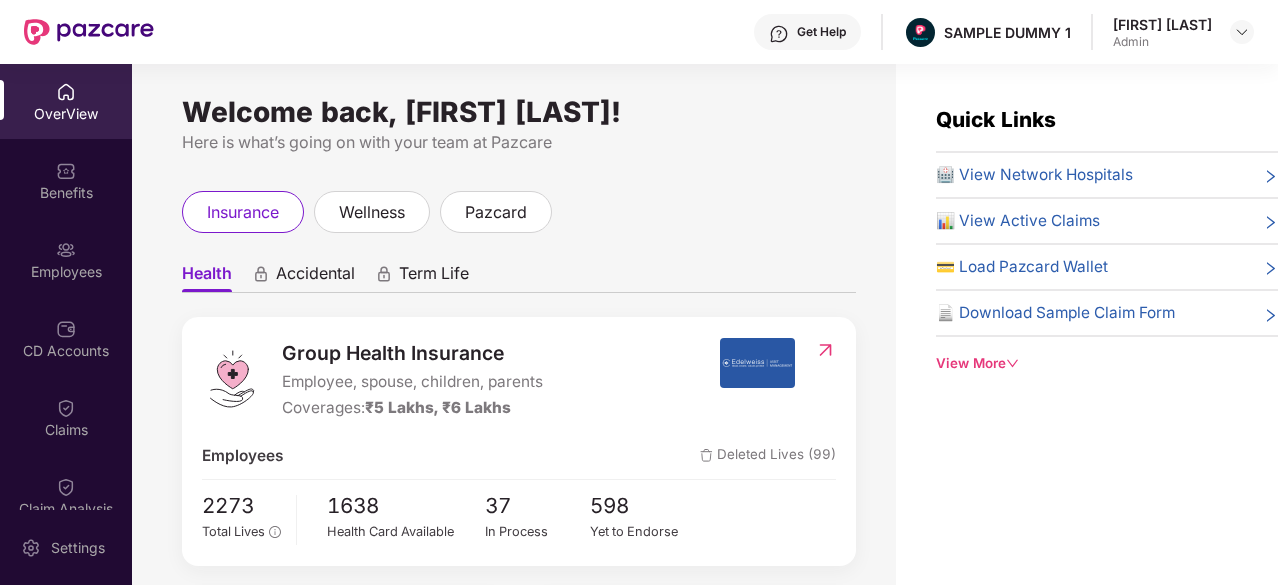click on "View More" at bounding box center (1107, 363) 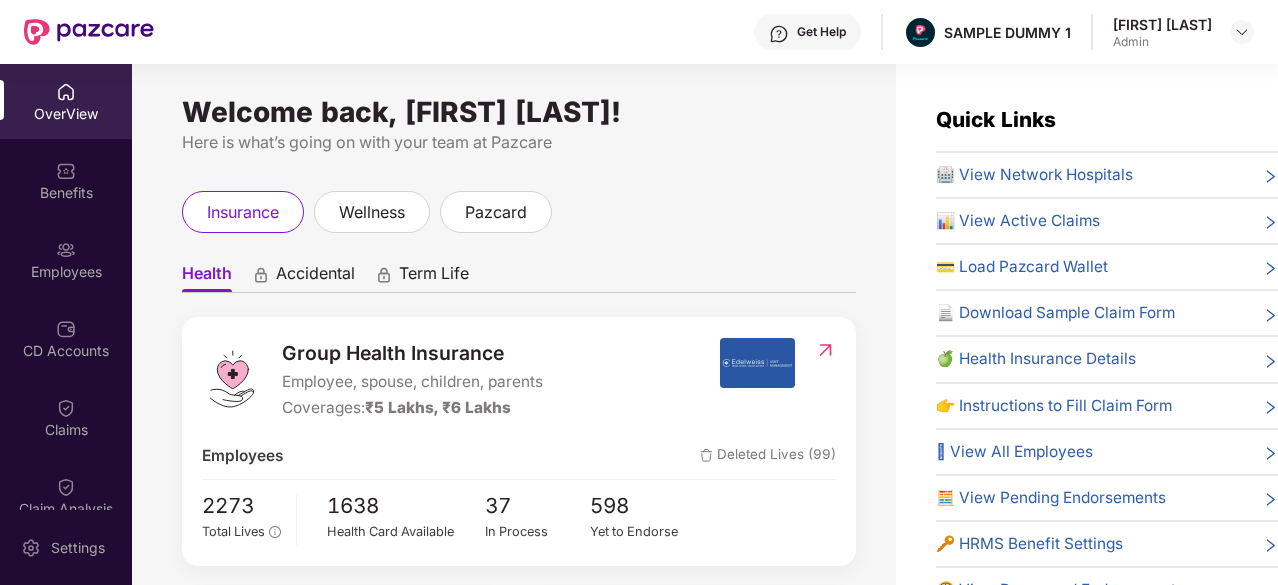 click on "Welcome back, [FIRST] [LAST]!  Here is what’s going on with your team at Pazcare    insurance   wellness   pazcard   Health   Accidental   Term Life Group Health Insurance Employee, spouse, children, parents Coverages:  ₹5 Lakhs, ₹6 Lakhs Employees   Deleted Lives (99) 2273 Total Lives 1638 Health Card Available 37 In Process 598 Yet to Endorse Premium ₹1,18,000 Total Paid Premium Low CD Balance Update CD ₹4,566 Available CD Balance Claim Update Total Claims Raised 50 Initiated Claims (16) In Process 0 Approved 1 IR Raised 0 Rejected 2 Settled 2 Closed 11 Uninitiated Claims (34)" at bounding box center [514, 336] 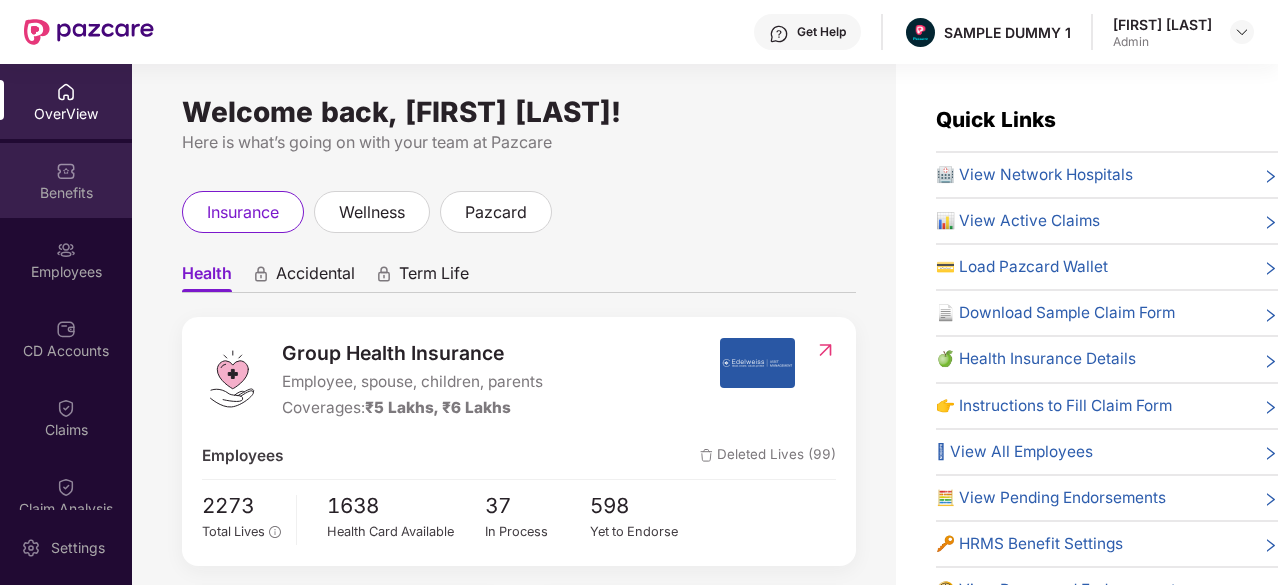click on "Benefits" at bounding box center [66, 180] 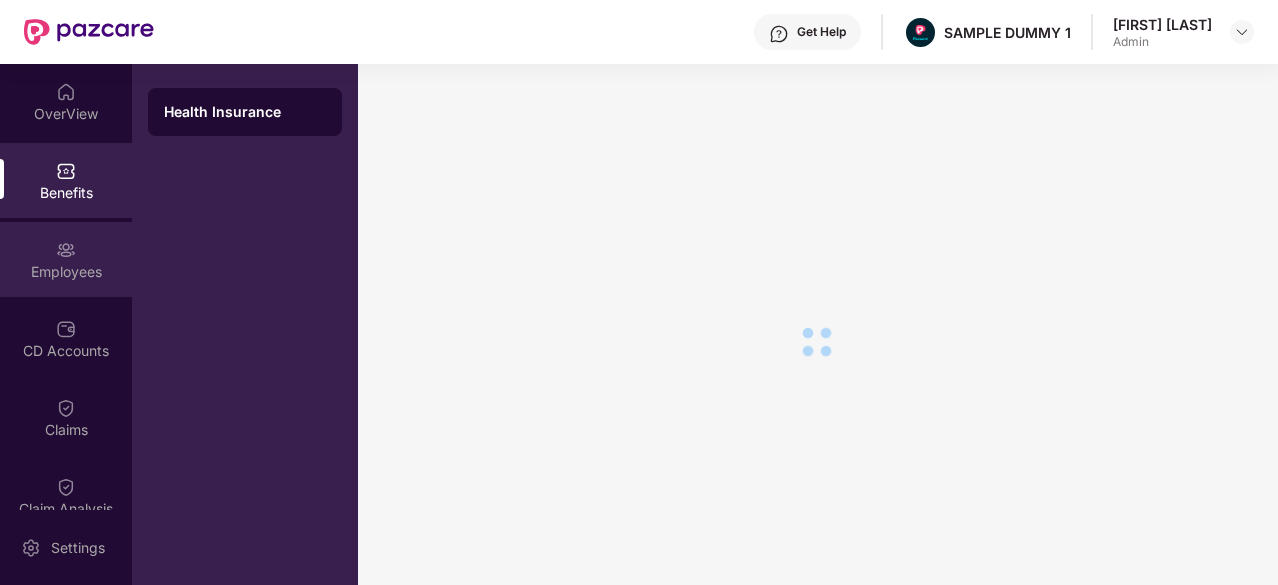 click on "Employees" at bounding box center (66, 259) 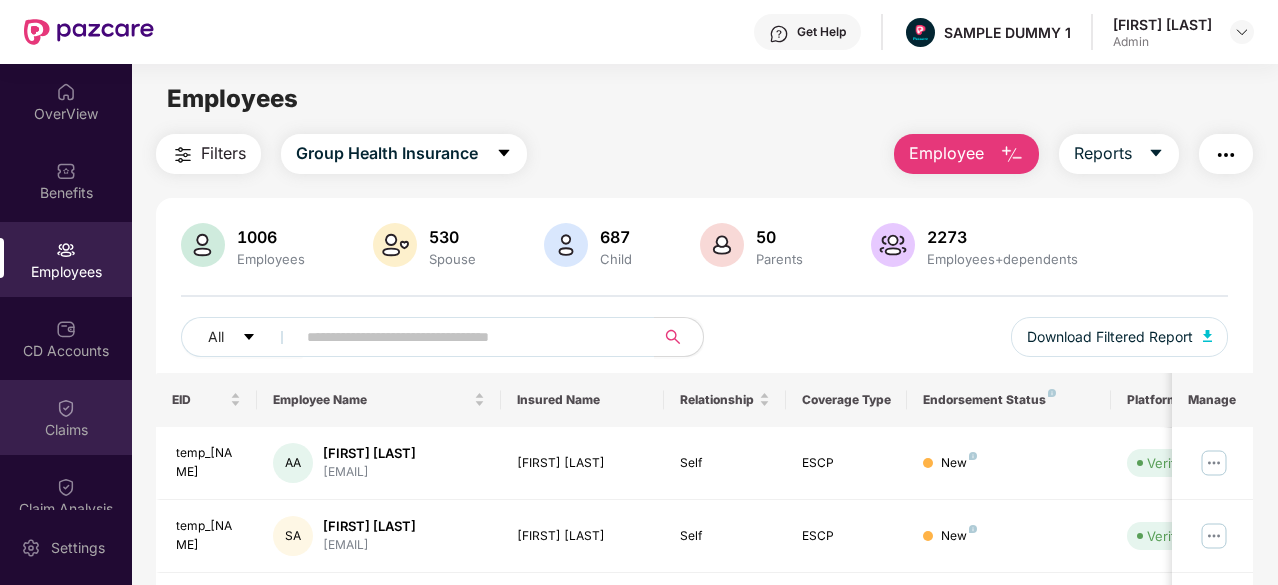 click on "Claims" at bounding box center [66, 417] 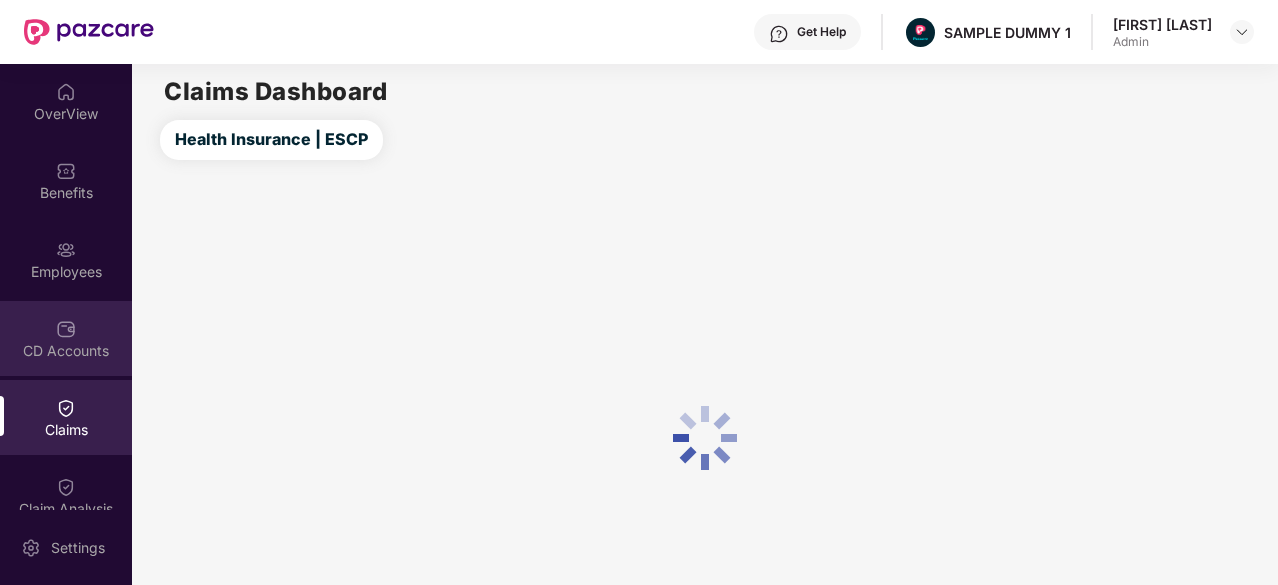 click on "CD Accounts" at bounding box center (66, 338) 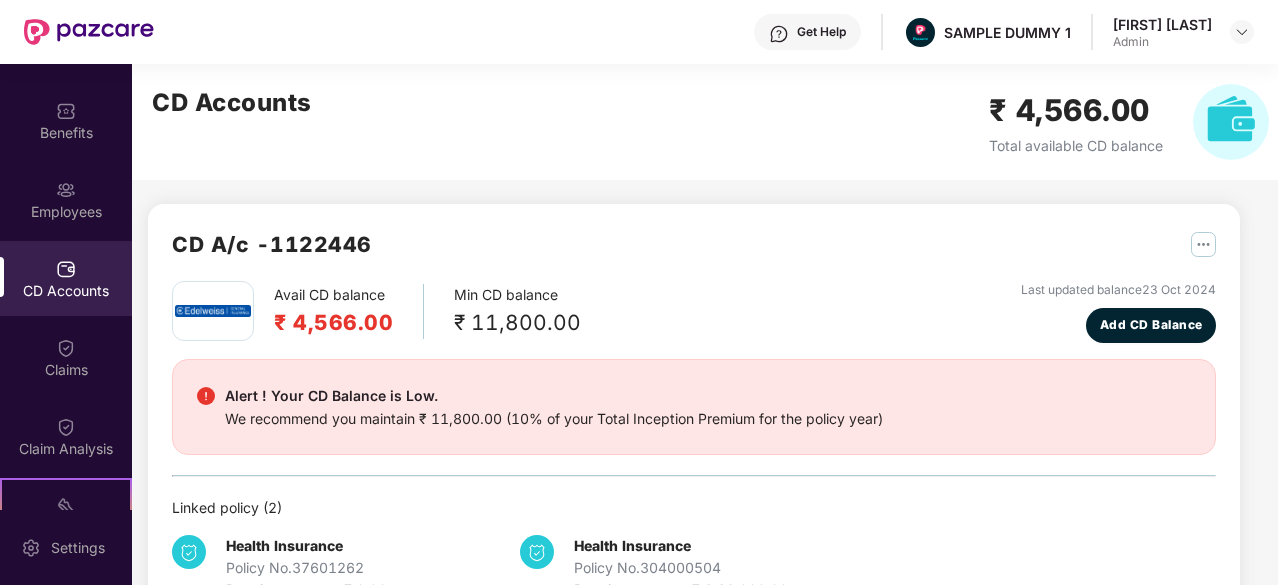 scroll, scrollTop: 0, scrollLeft: 0, axis: both 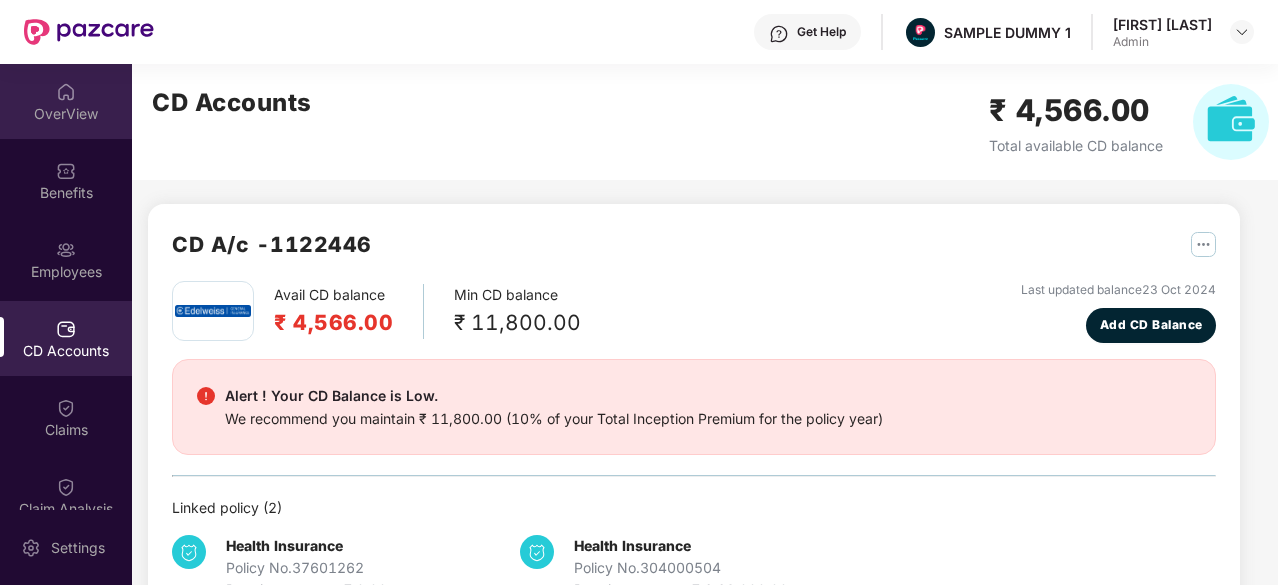 click on "OverView" at bounding box center [66, 101] 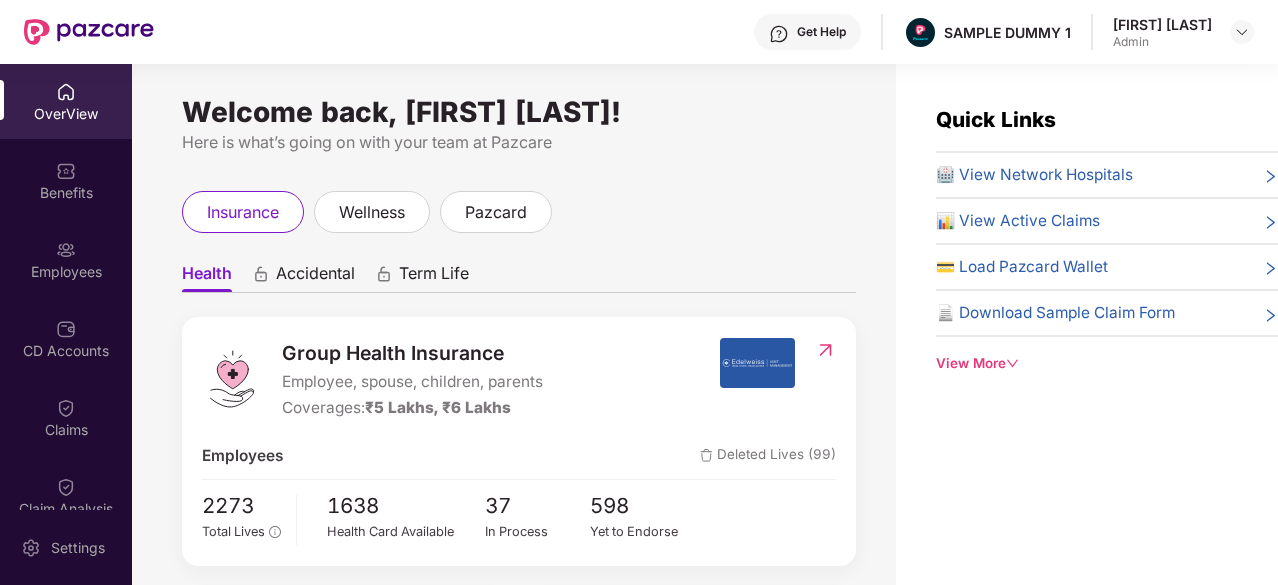 scroll, scrollTop: 1, scrollLeft: 0, axis: vertical 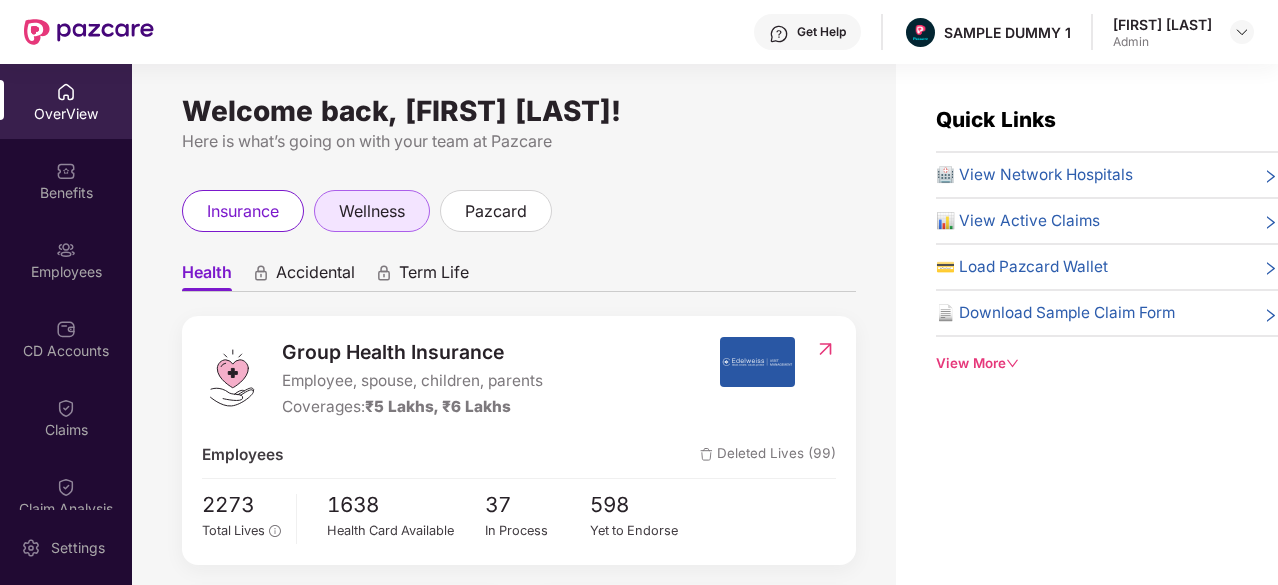 click on "wellness" at bounding box center (372, 211) 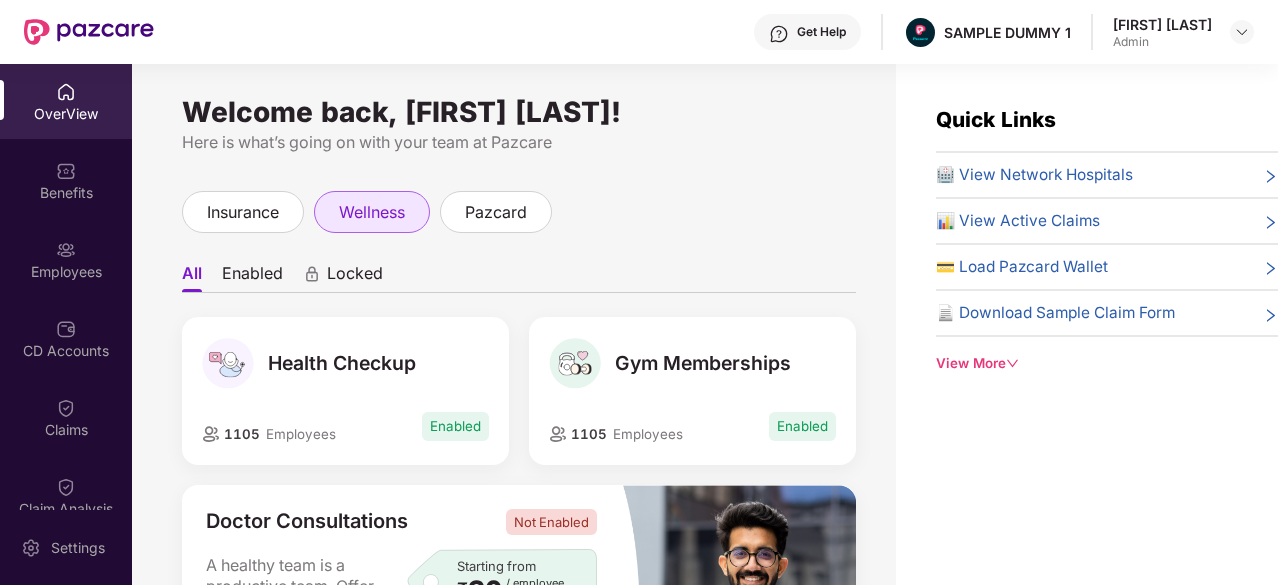 scroll, scrollTop: 1, scrollLeft: 0, axis: vertical 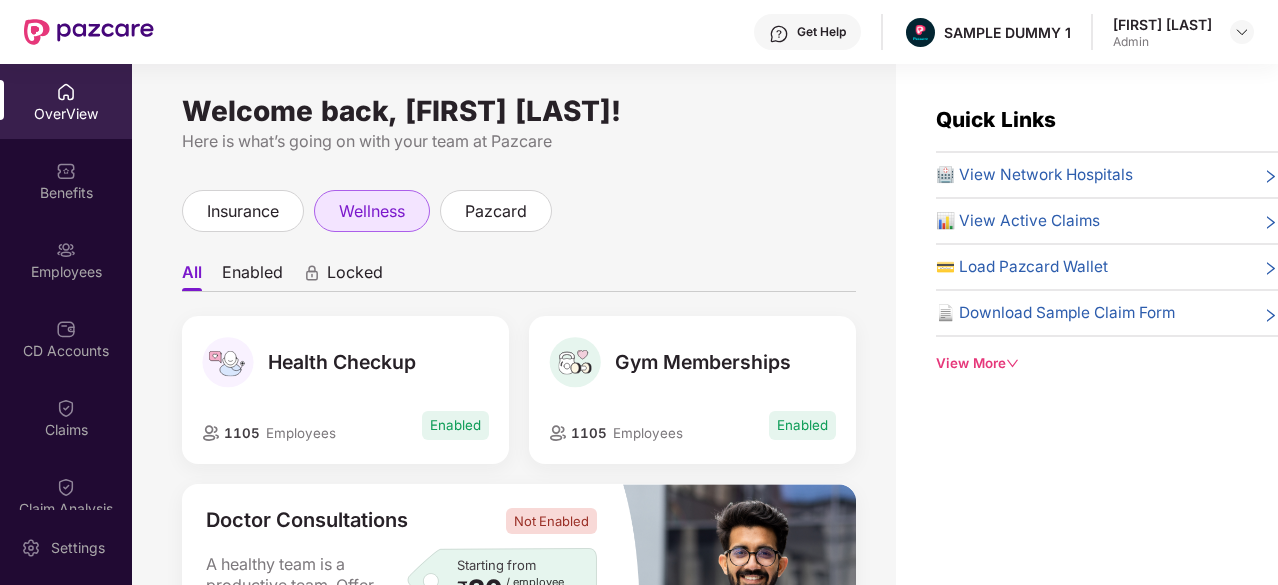 click on "wellness" at bounding box center (372, 211) 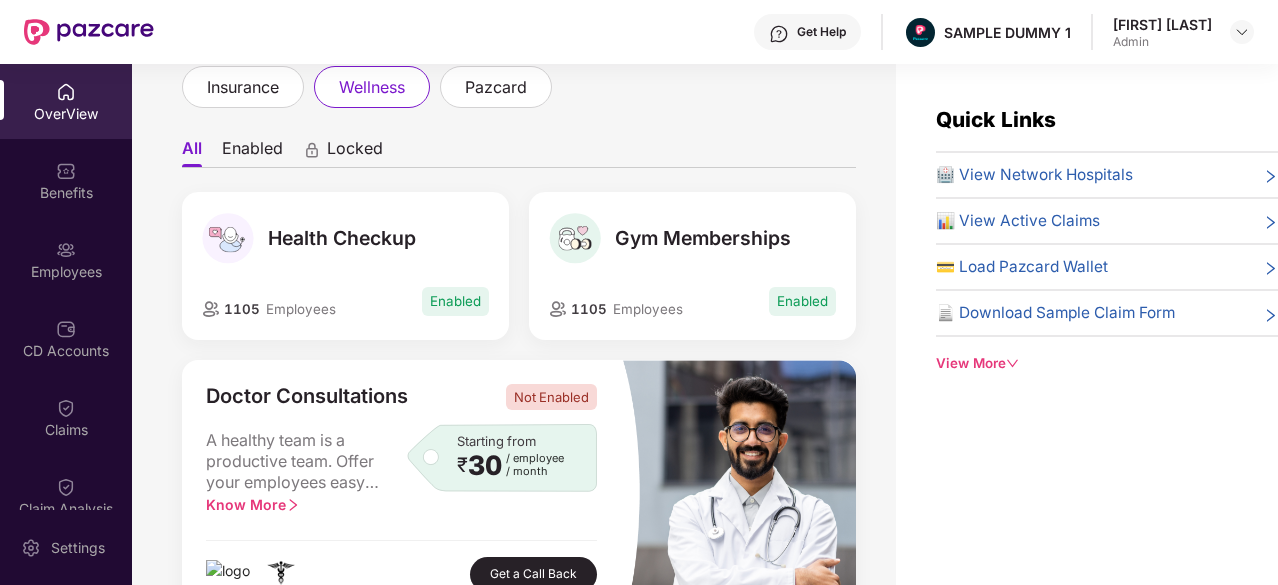 scroll, scrollTop: 0, scrollLeft: 0, axis: both 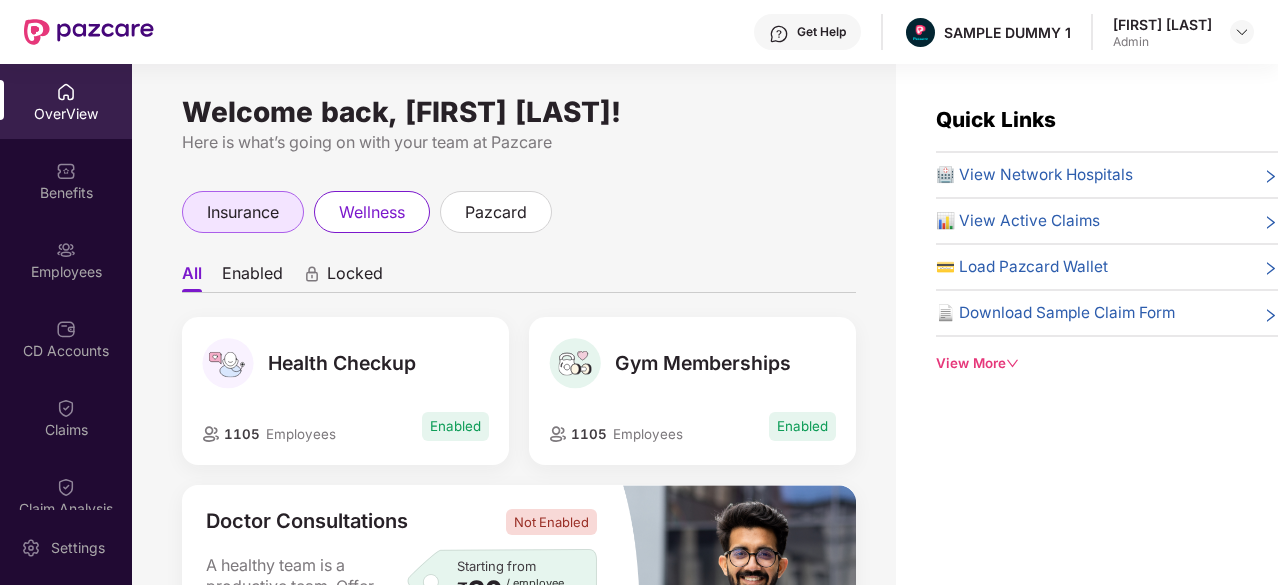 click on "insurance" at bounding box center (243, 212) 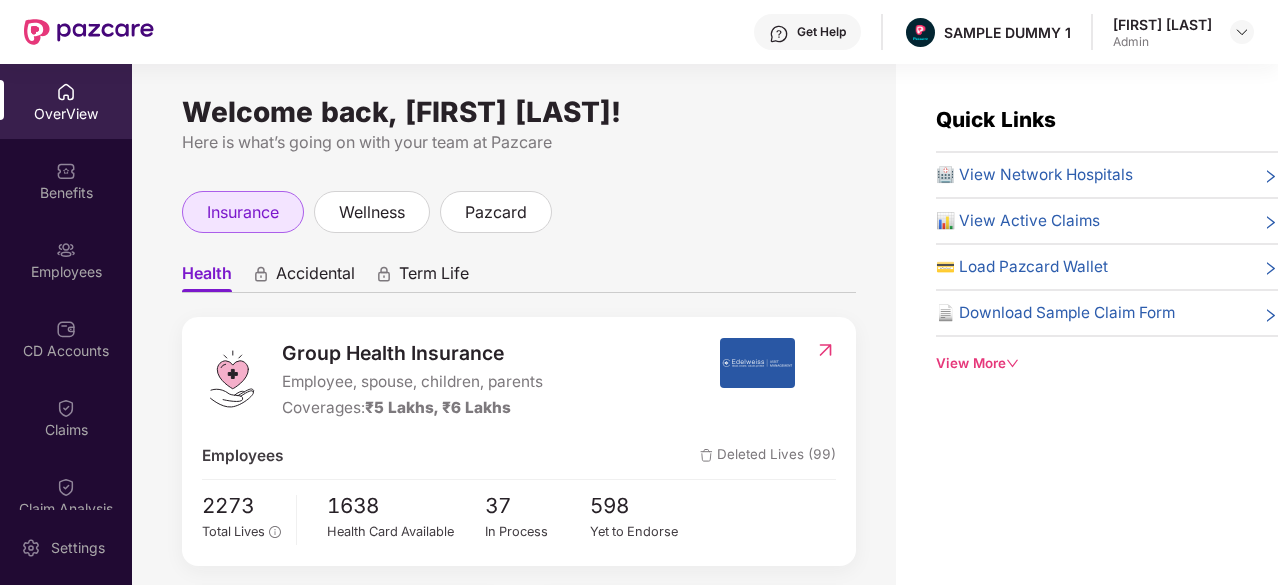 click on "insurance" at bounding box center (243, 212) 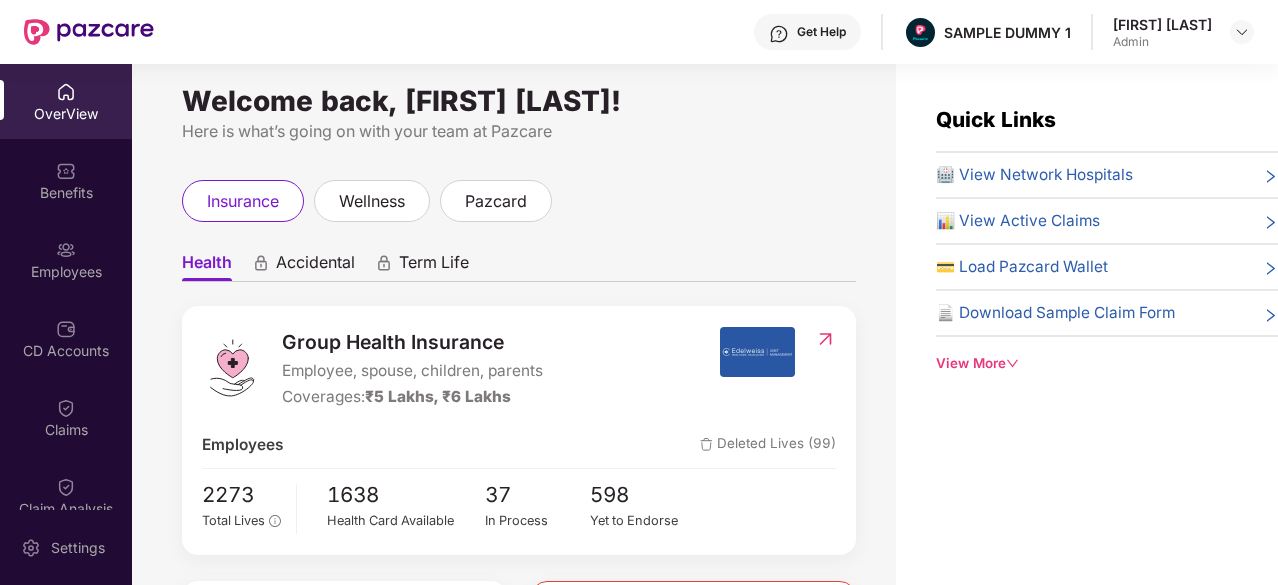 scroll, scrollTop: 12, scrollLeft: 0, axis: vertical 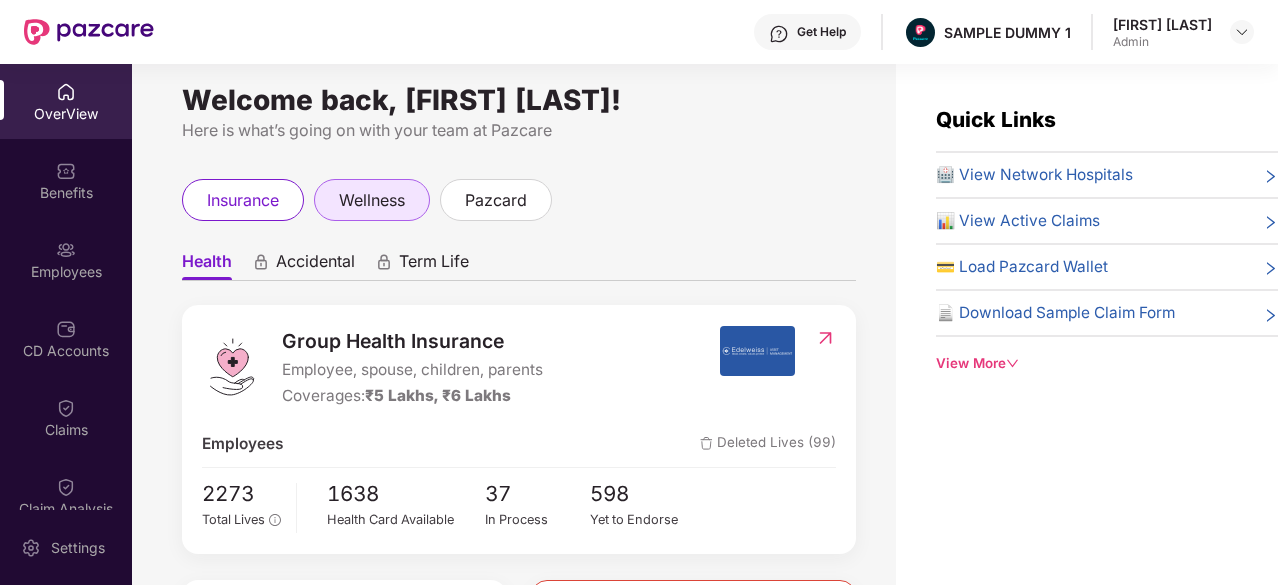 click on "wellness" at bounding box center (372, 200) 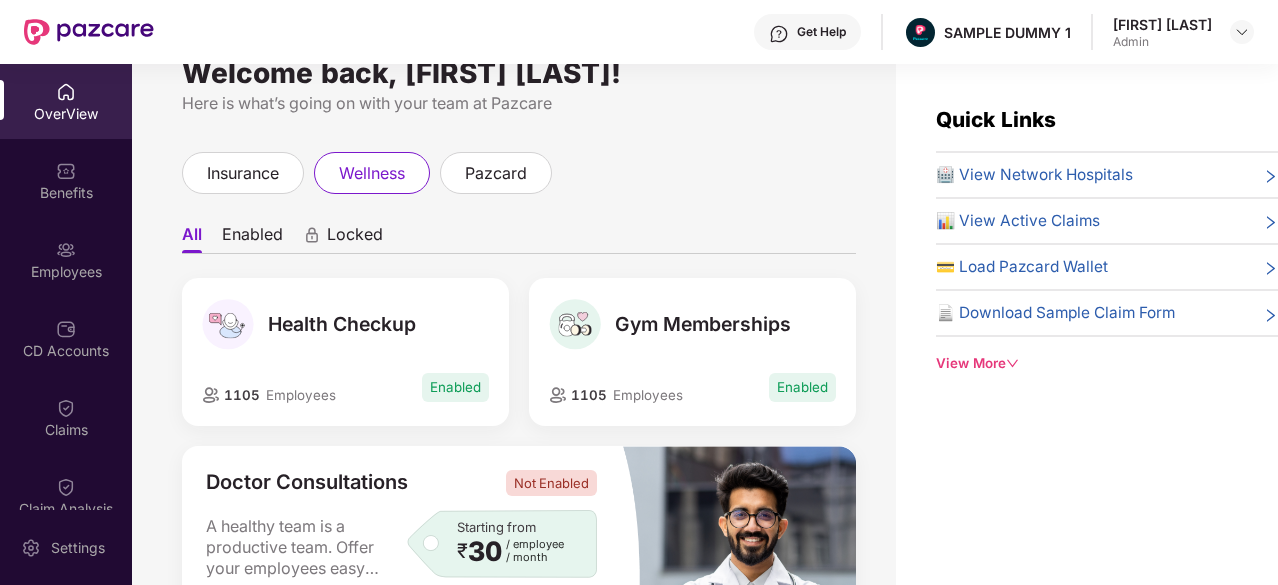 scroll, scrollTop: 0, scrollLeft: 0, axis: both 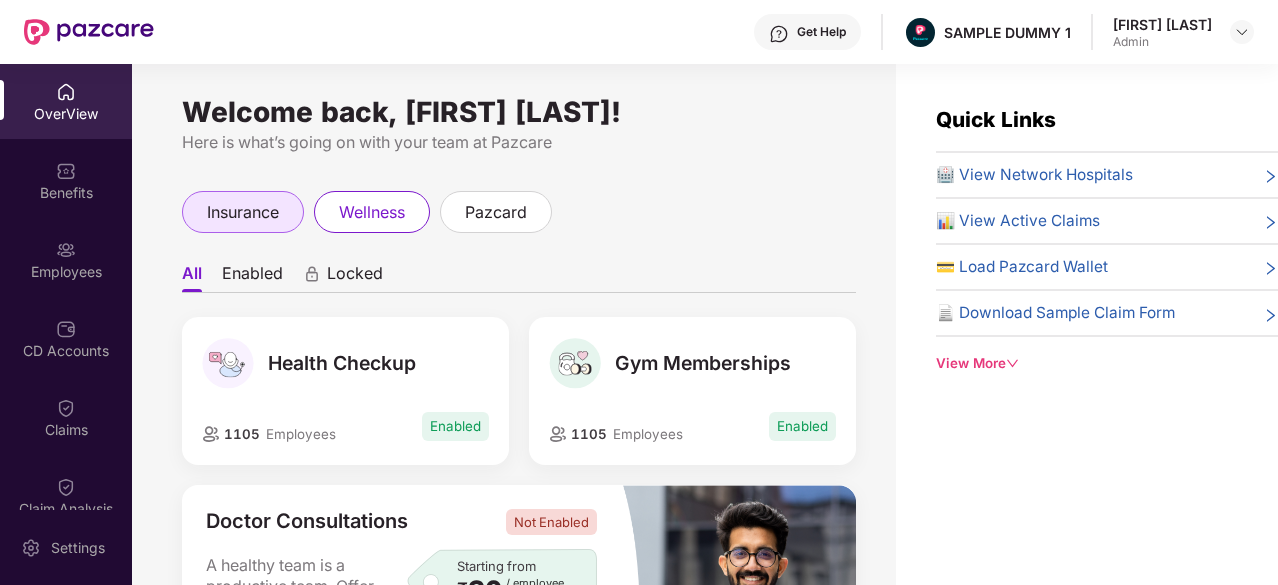 click on "insurance" at bounding box center [243, 212] 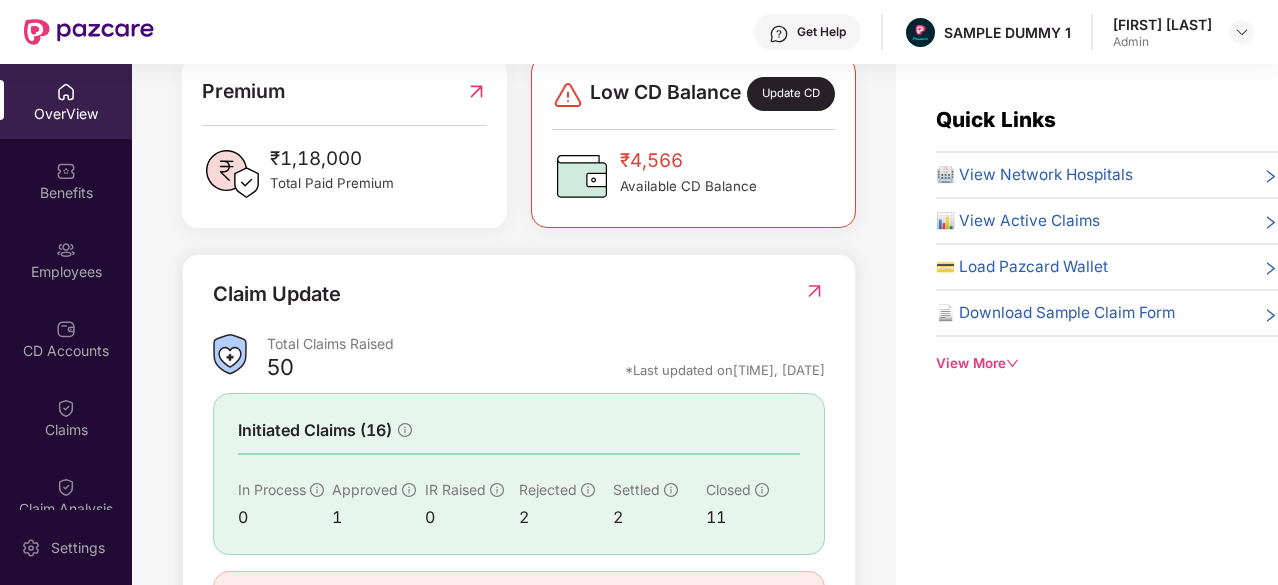 scroll, scrollTop: 539, scrollLeft: 0, axis: vertical 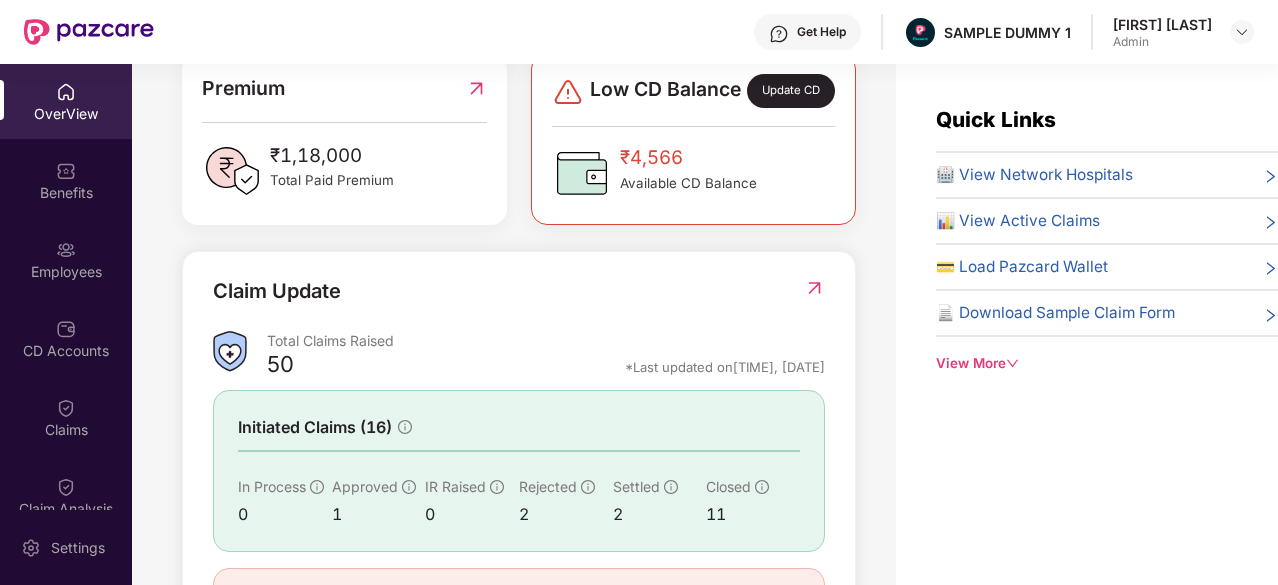 click on "Update CD" at bounding box center (791, 91) 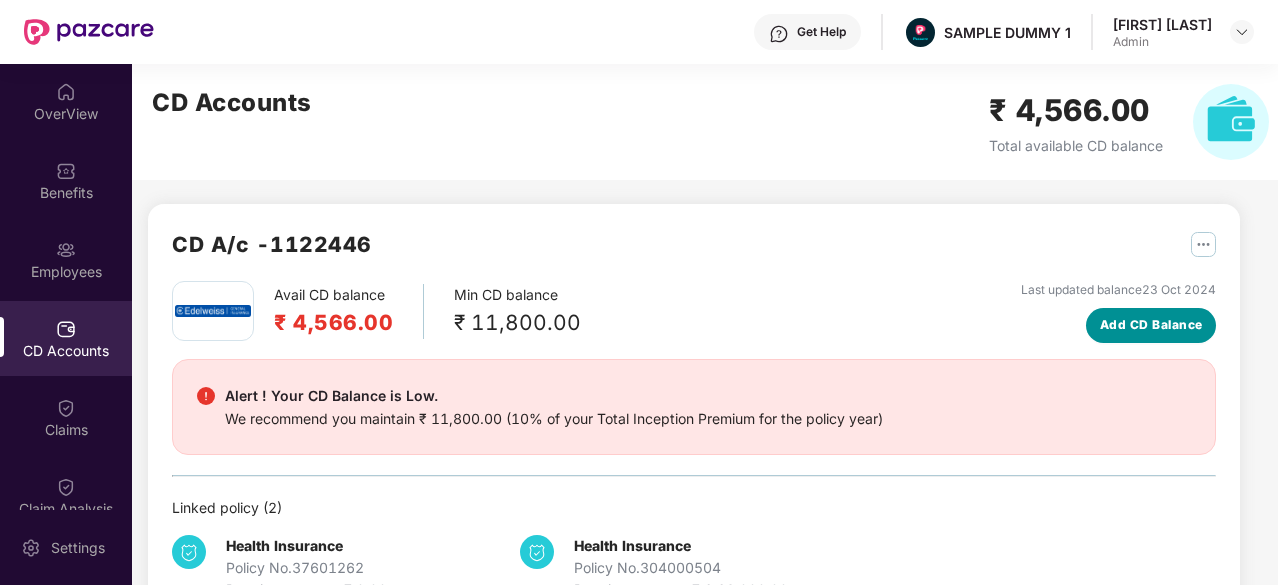 click on "Add CD Balance" at bounding box center (1151, 325) 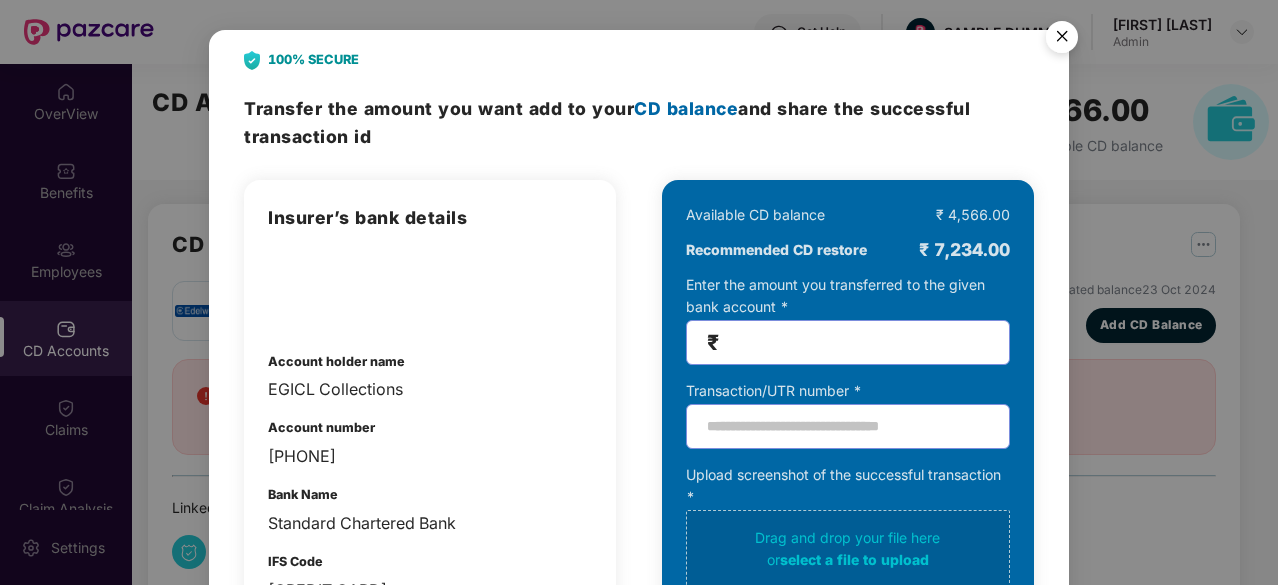 click at bounding box center [1062, 40] 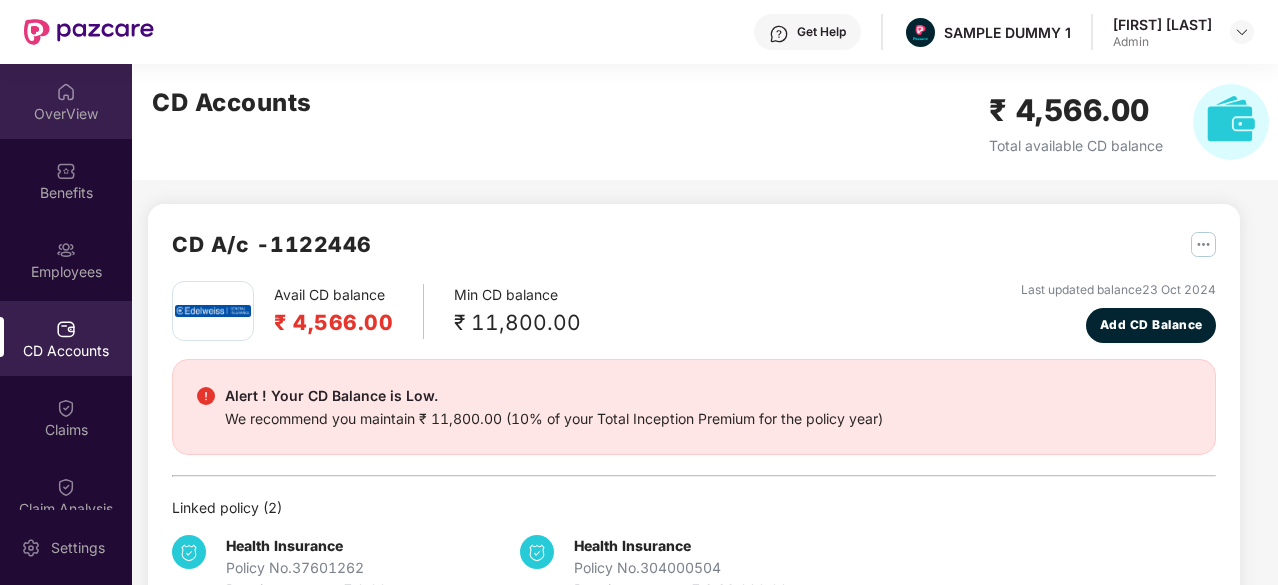 click on "OverView" at bounding box center (66, 114) 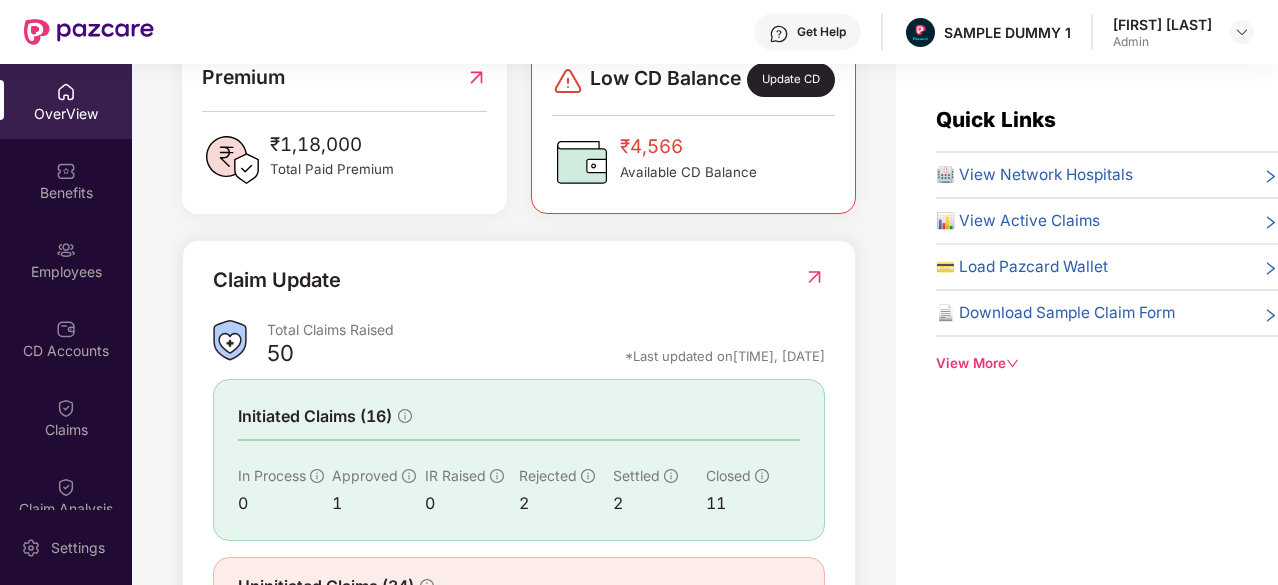 scroll, scrollTop: 655, scrollLeft: 0, axis: vertical 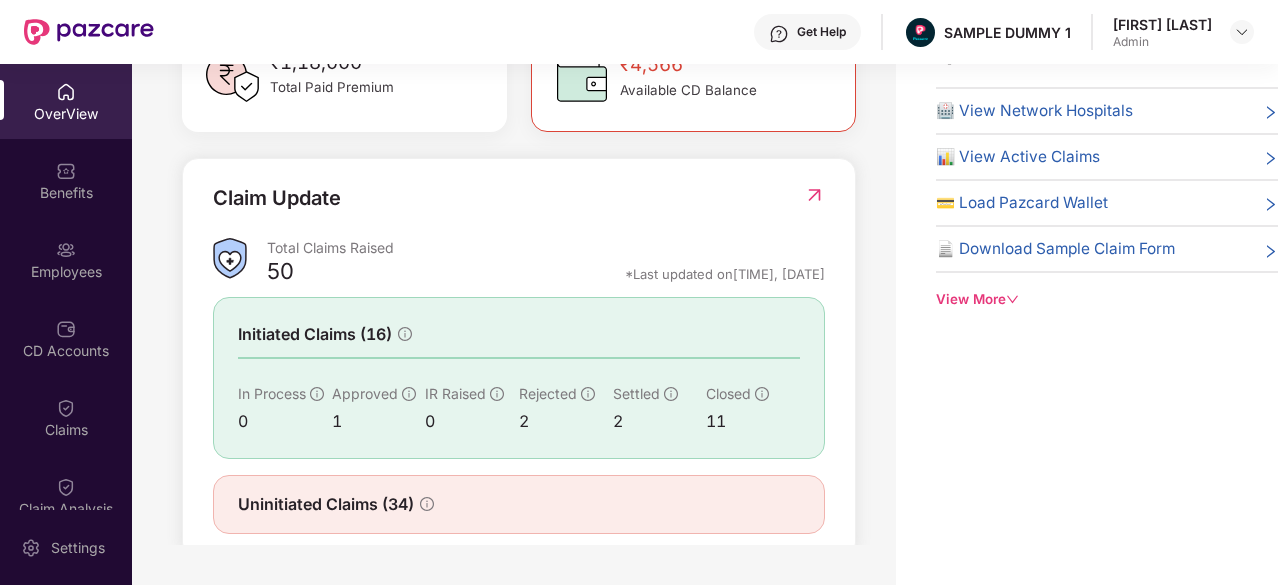 click on "Quick Links 🏥 View Network Hospitals 📊 View Active Claims 💳 Load Pazcard Wallet 📄 Download Sample Claim Form View More" at bounding box center [1087, 292] 